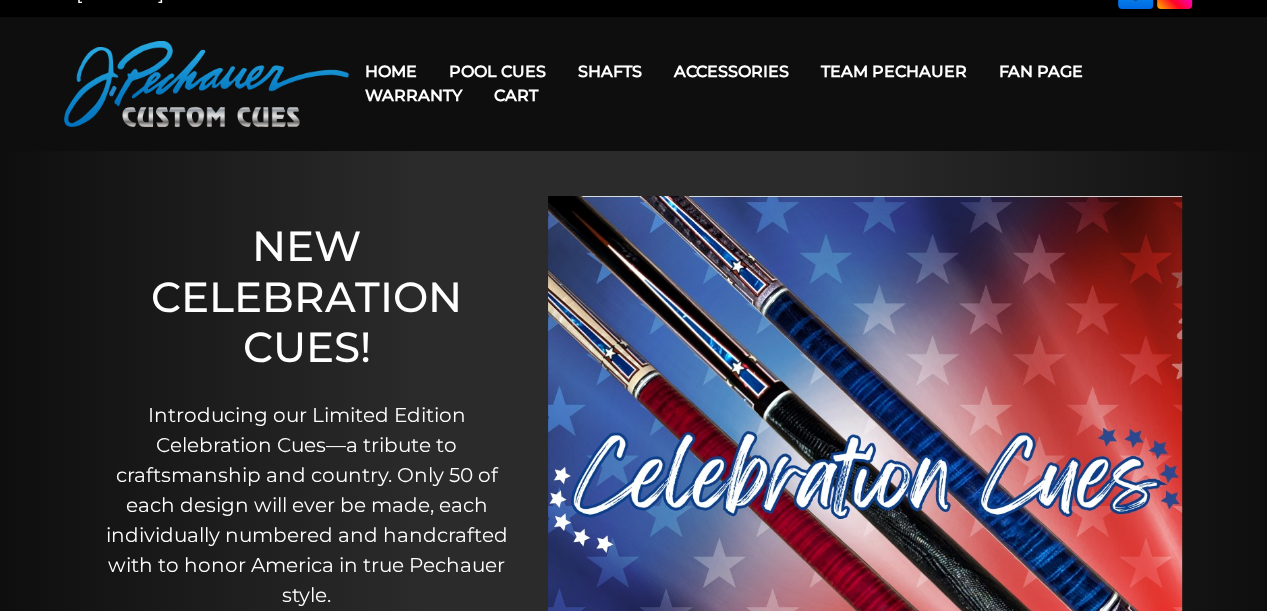 scroll, scrollTop: 0, scrollLeft: 0, axis: both 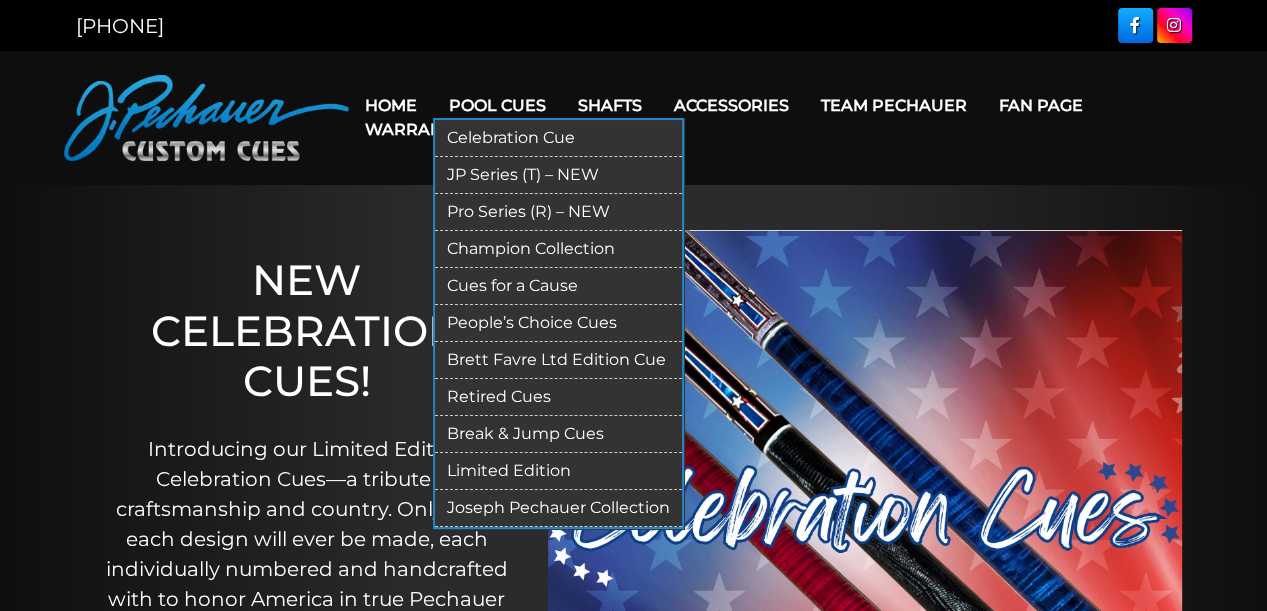 click on "Pool Cues" at bounding box center (497, 105) 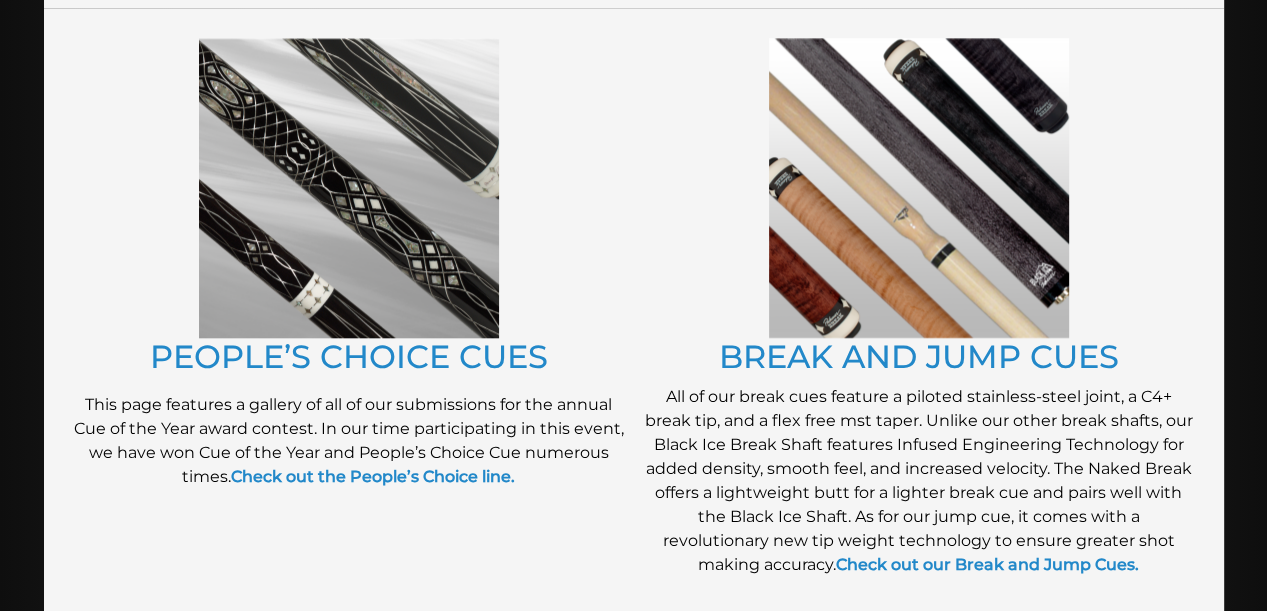 scroll, scrollTop: 1599, scrollLeft: 0, axis: vertical 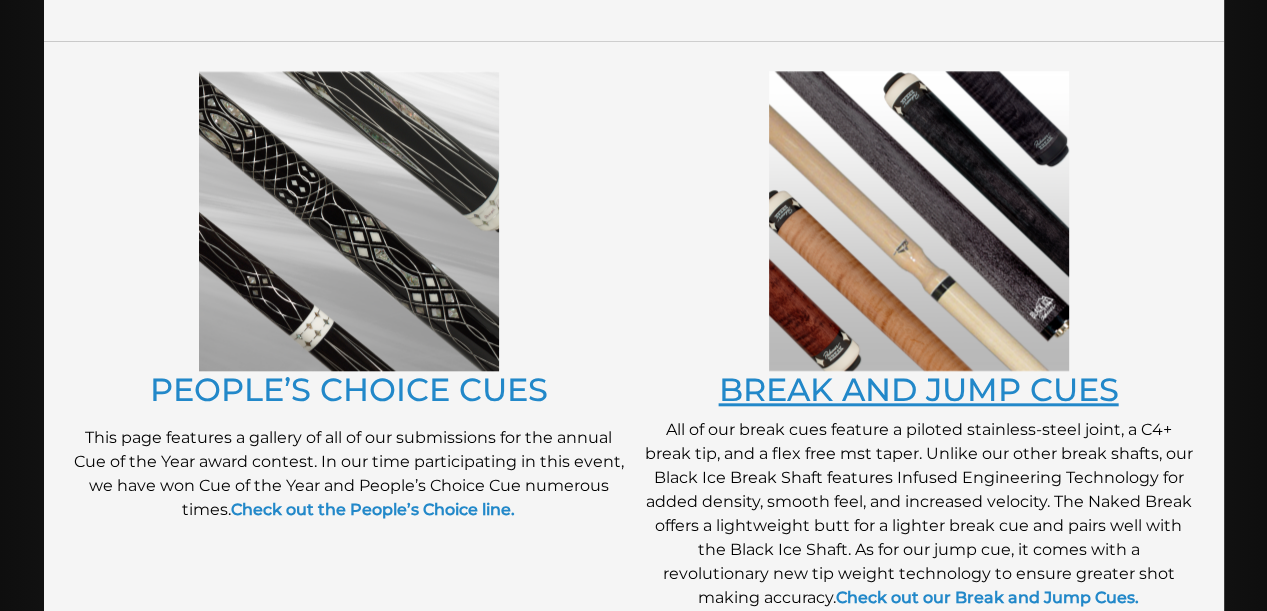 click on "BREAK AND JUMP CUES" at bounding box center [919, 389] 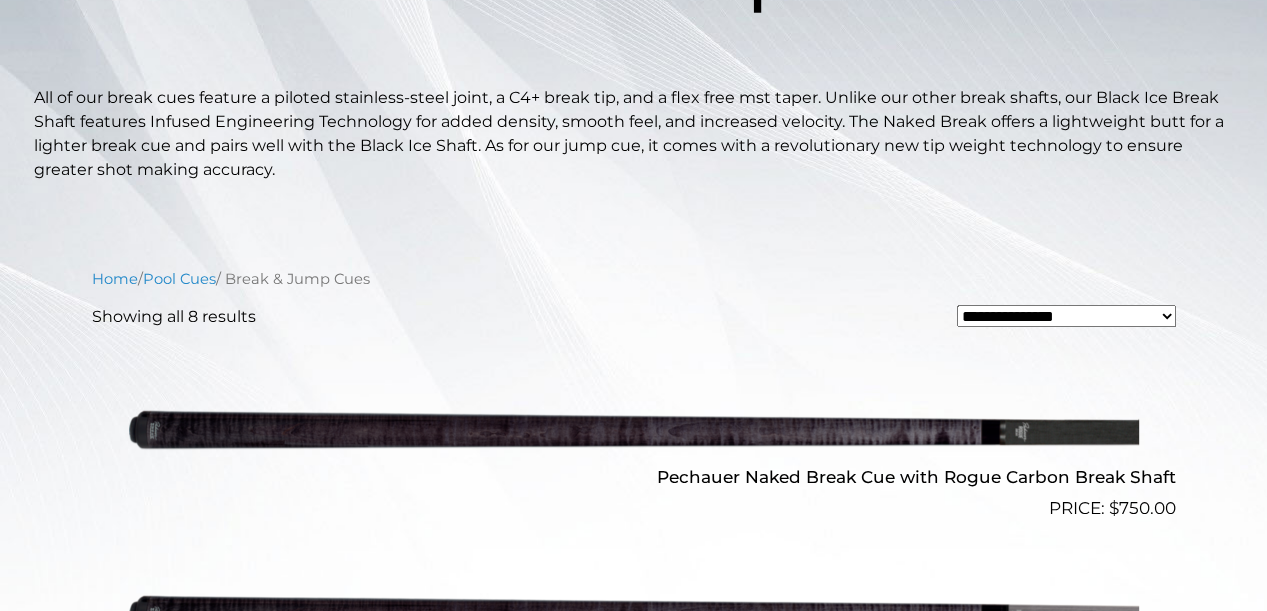 scroll, scrollTop: 0, scrollLeft: 0, axis: both 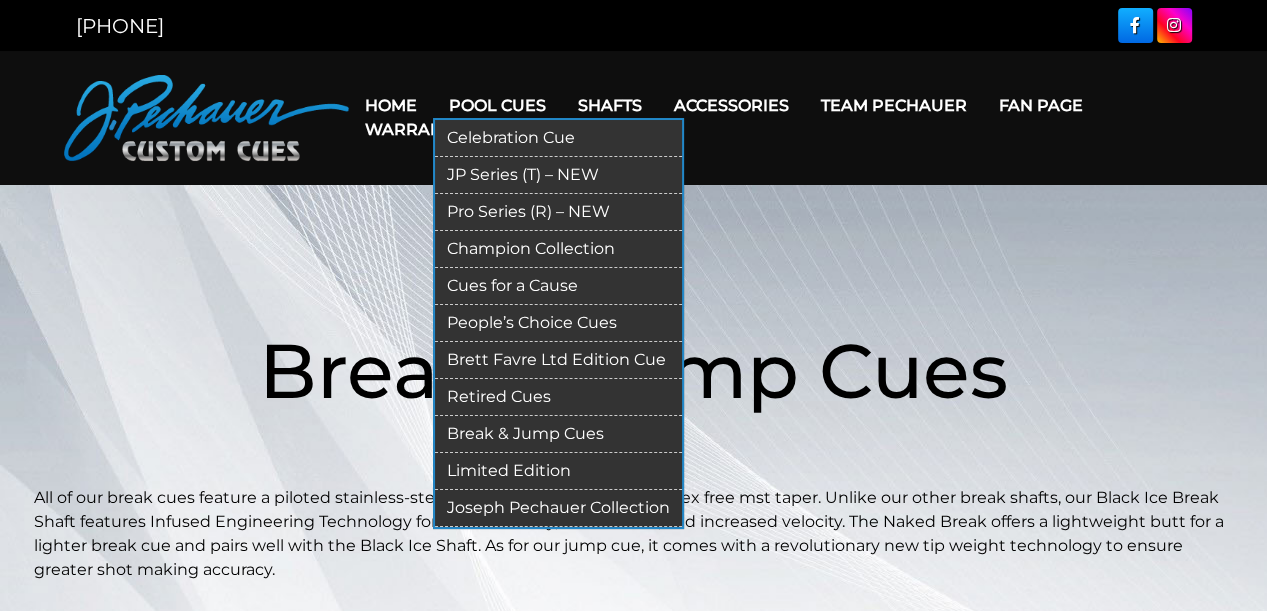click on "JP Series (T) – NEW" at bounding box center [558, 175] 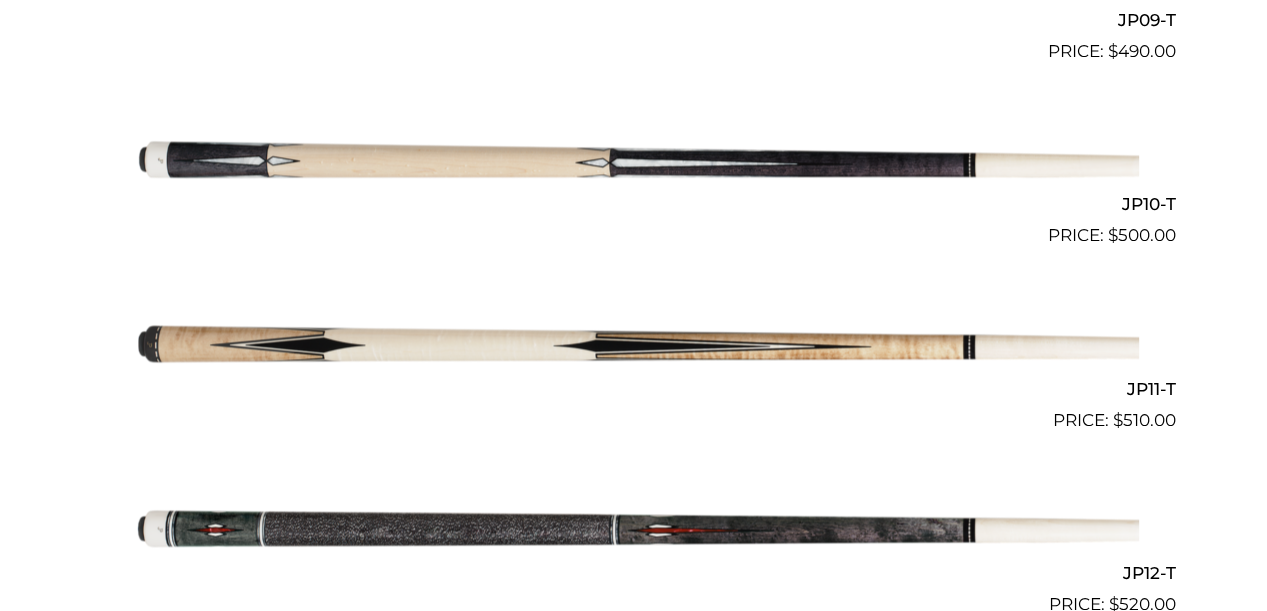 scroll, scrollTop: 2199, scrollLeft: 0, axis: vertical 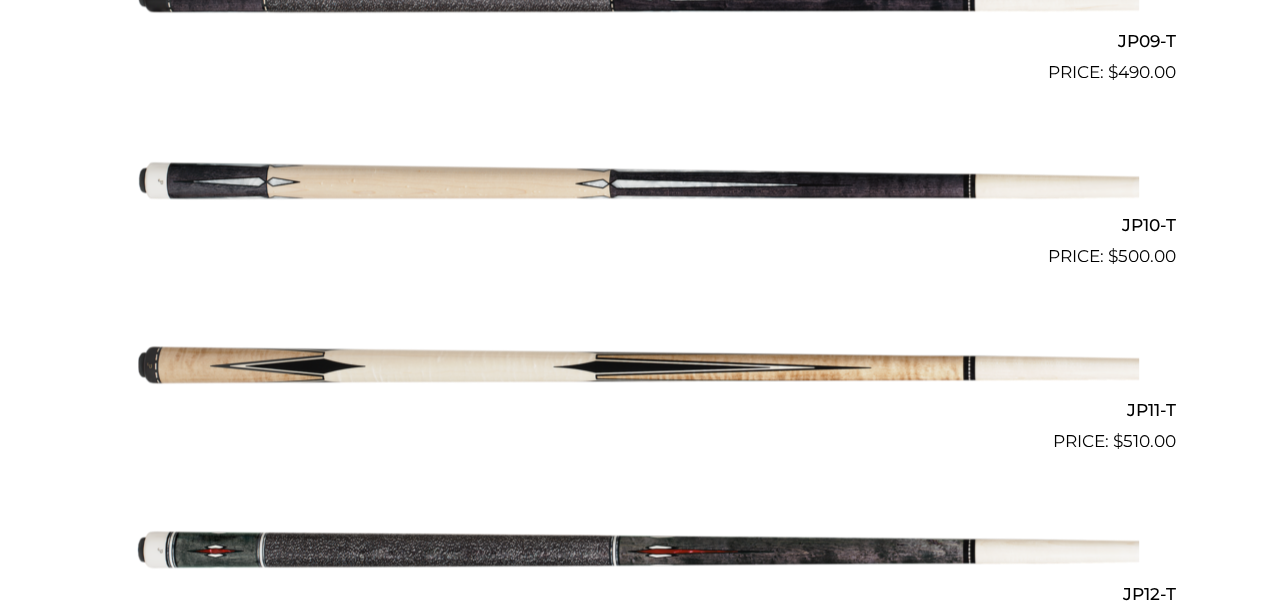 click at bounding box center (634, 362) 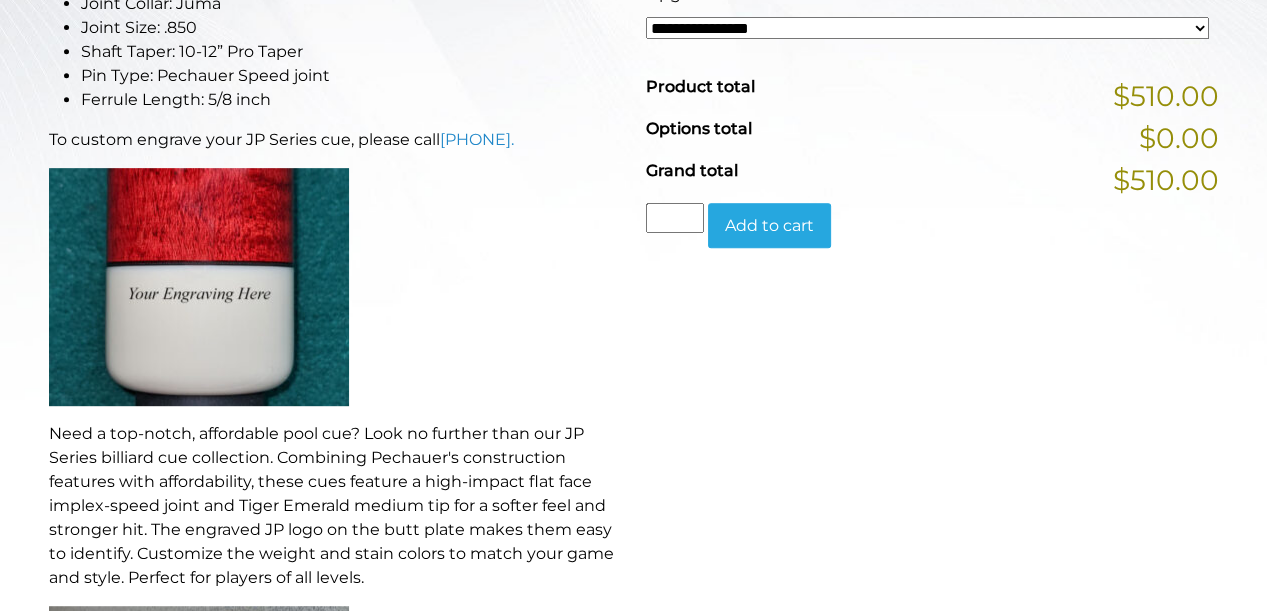 scroll, scrollTop: 0, scrollLeft: 0, axis: both 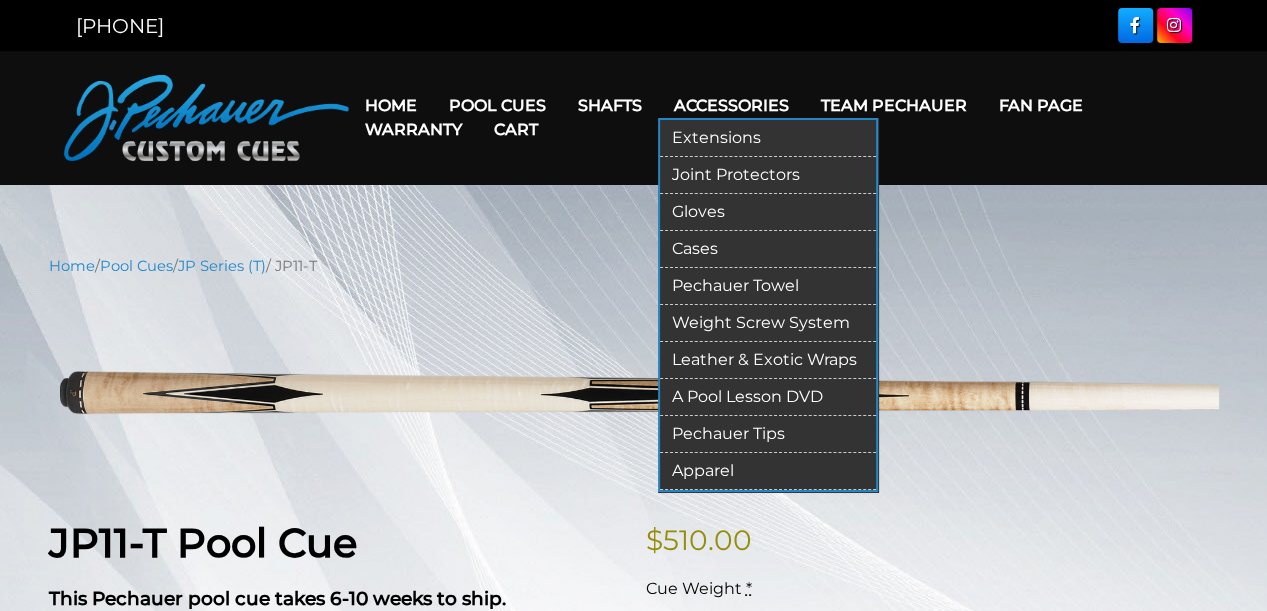 click on "Cases" at bounding box center (768, 249) 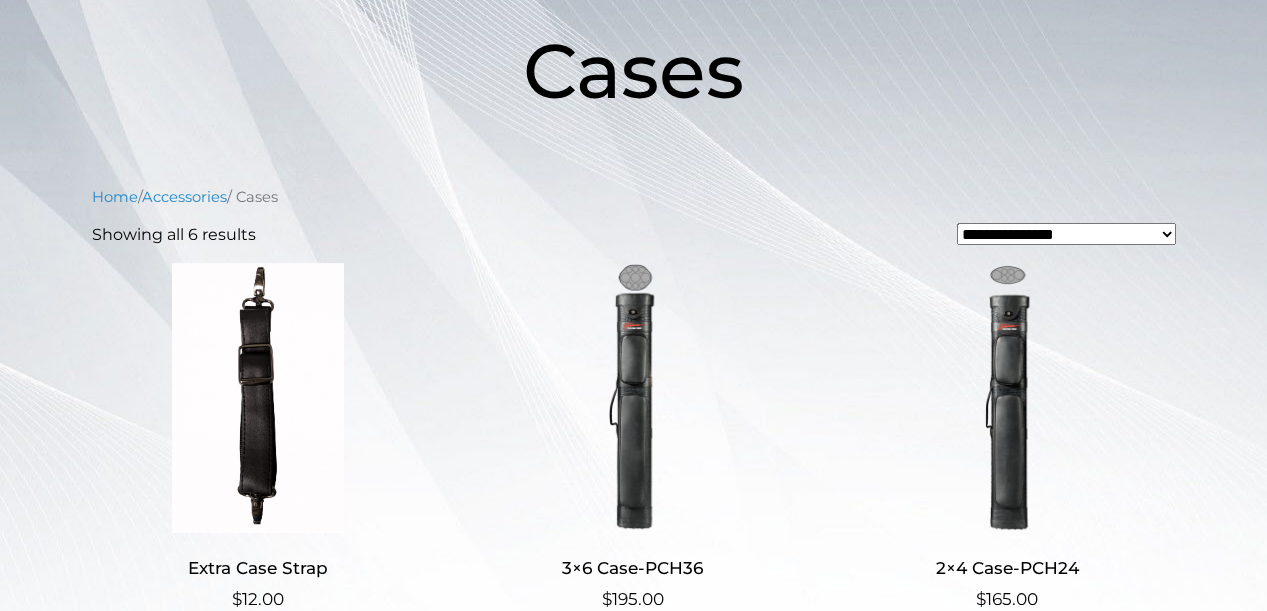 scroll, scrollTop: 400, scrollLeft: 0, axis: vertical 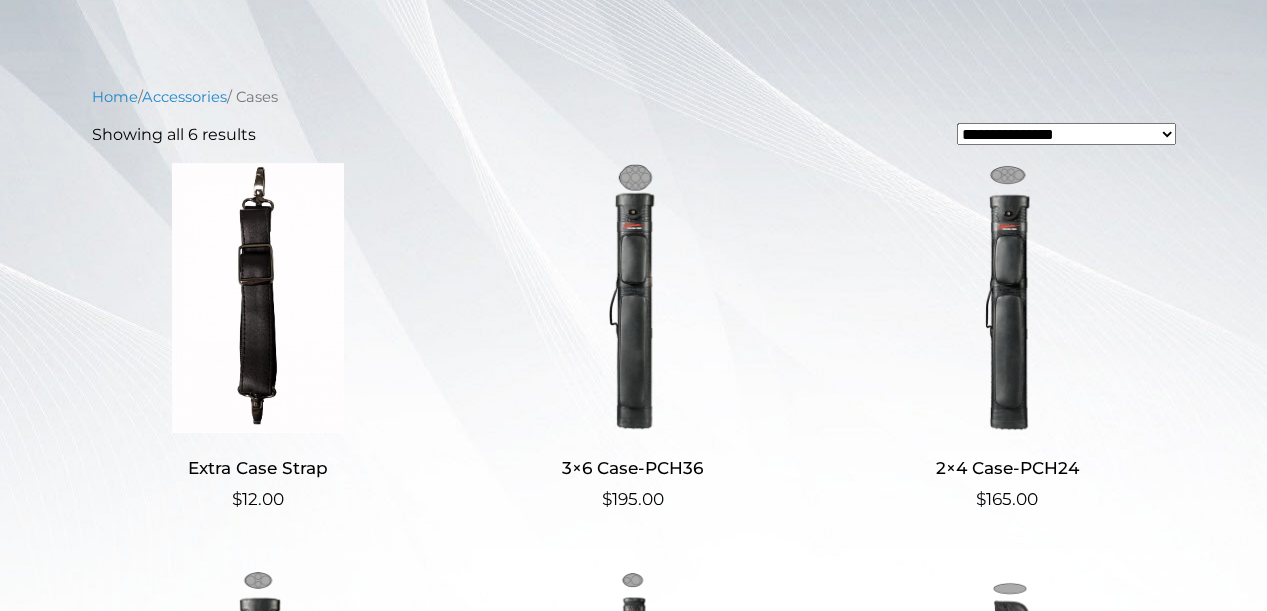click on "2×4 Case-PCH24" at bounding box center (1007, 467) 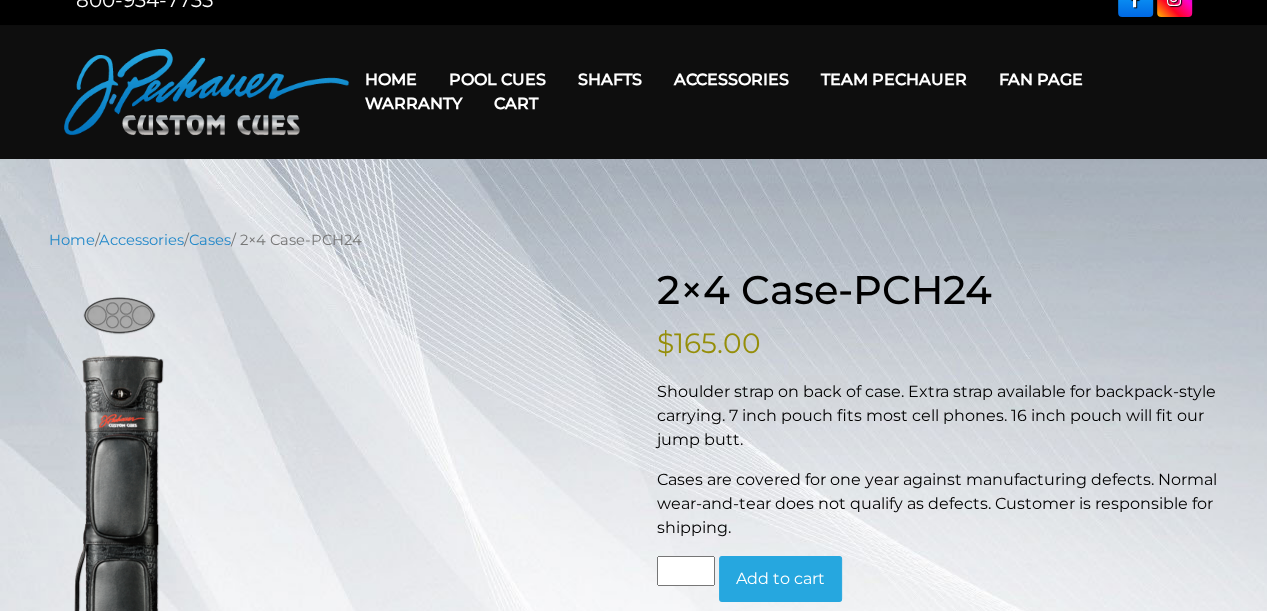 scroll, scrollTop: 0, scrollLeft: 0, axis: both 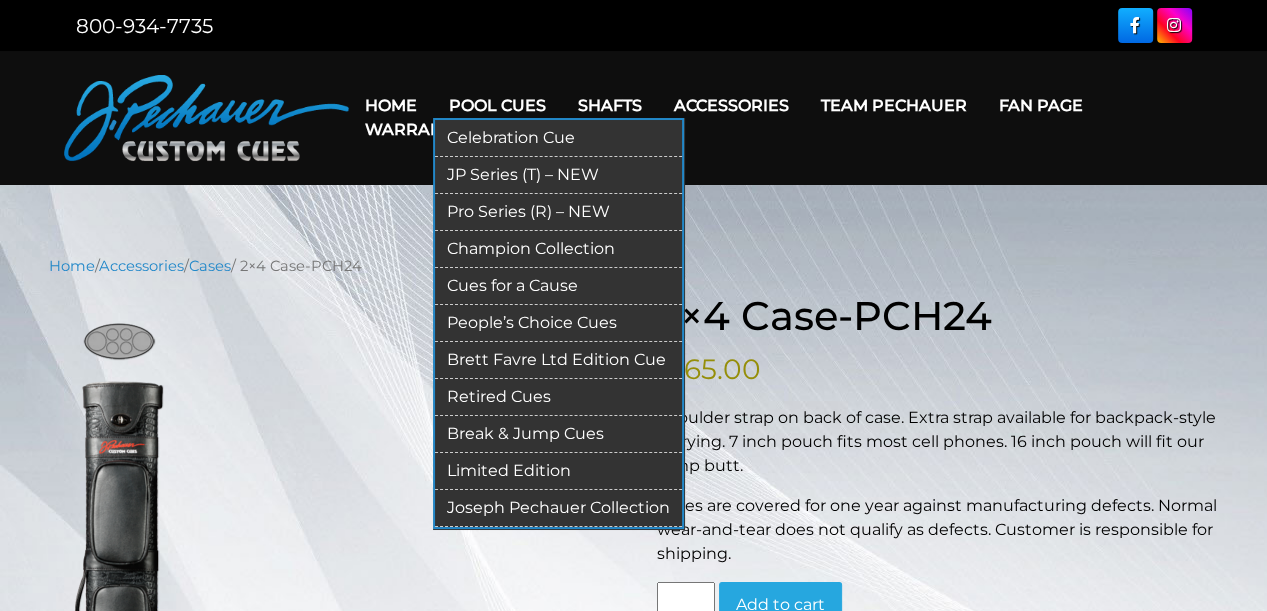 click on "Retired Cues" at bounding box center (558, 397) 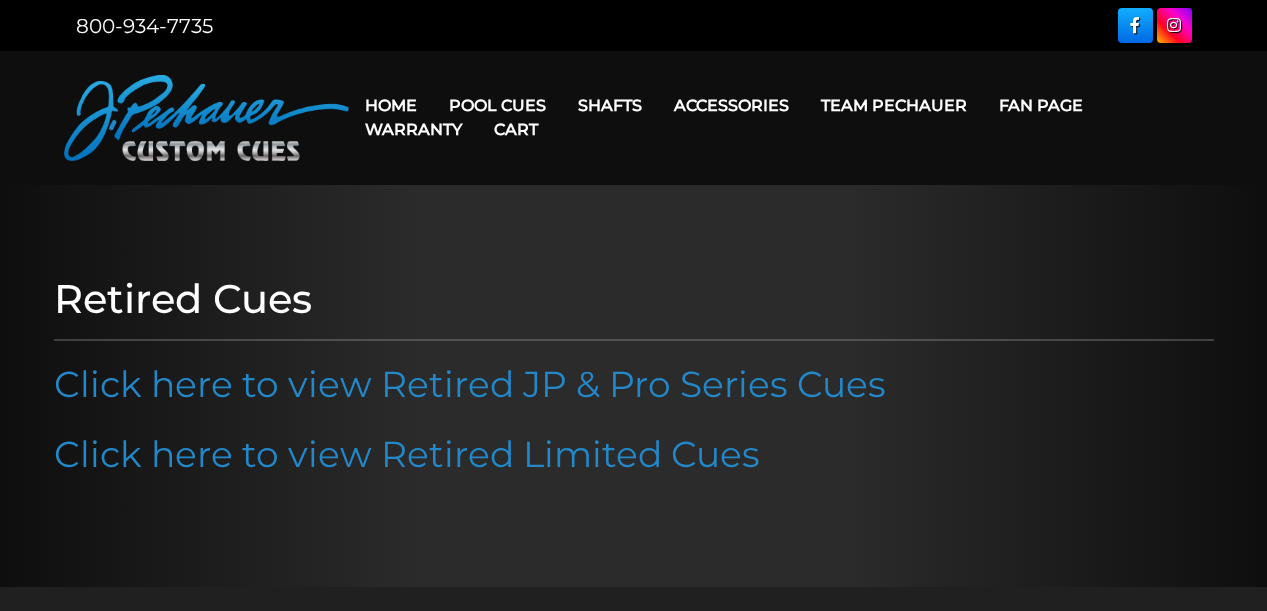 scroll, scrollTop: 0, scrollLeft: 0, axis: both 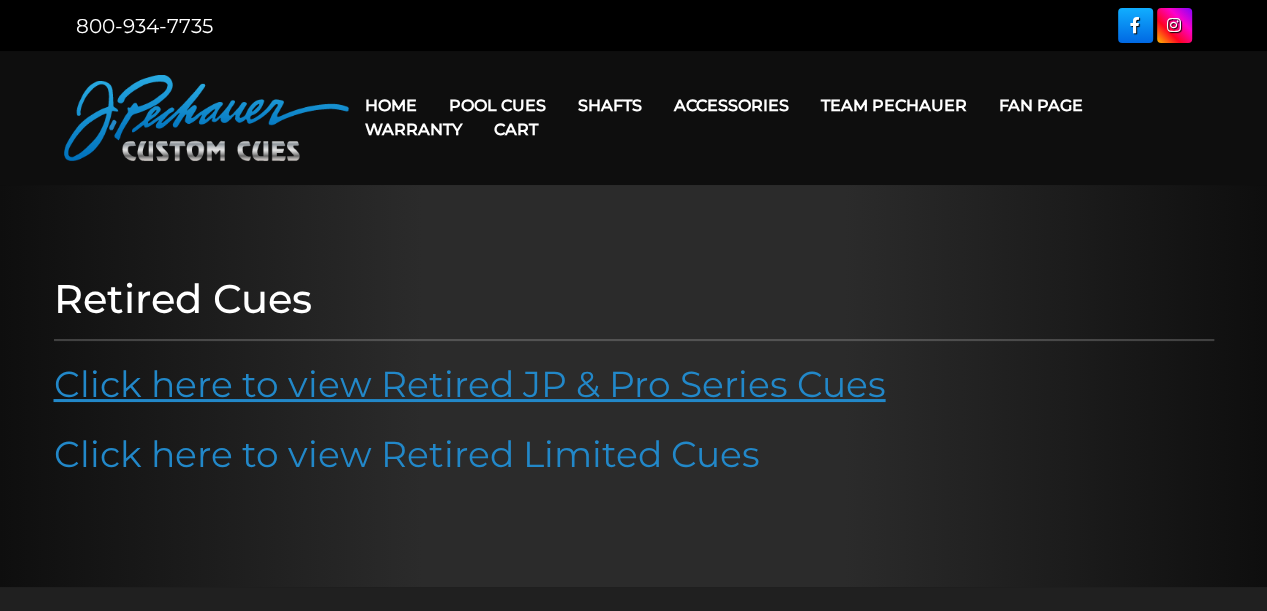 click on "Click here to view Retired JP & Pro Series Cues" at bounding box center (470, 384) 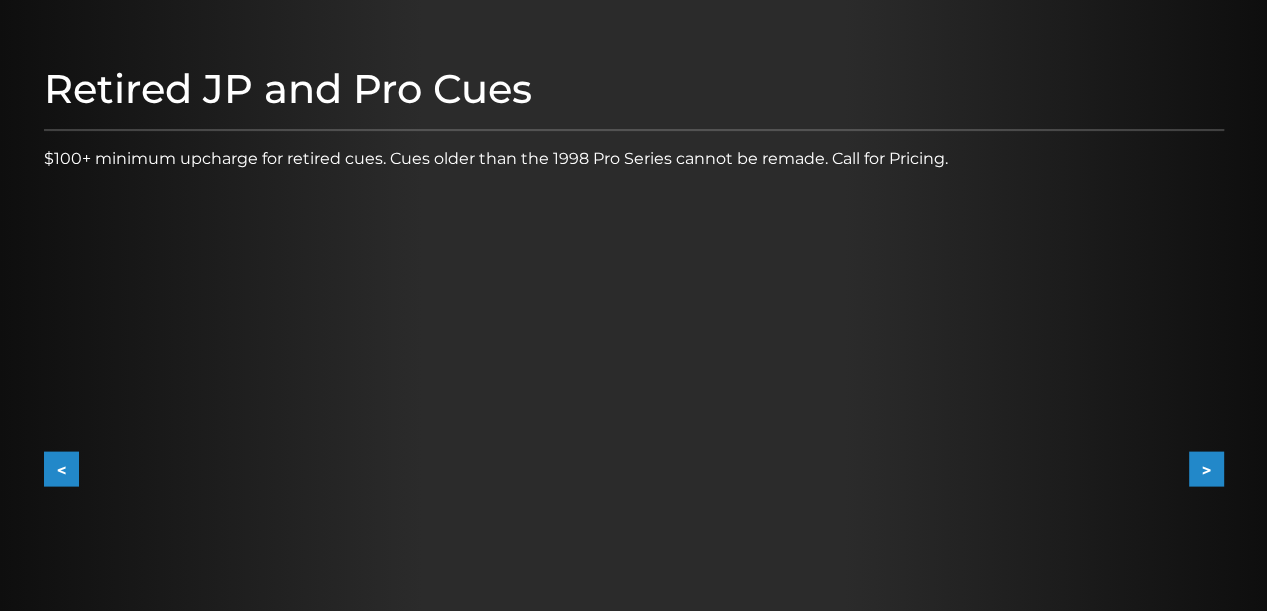 scroll, scrollTop: 300, scrollLeft: 0, axis: vertical 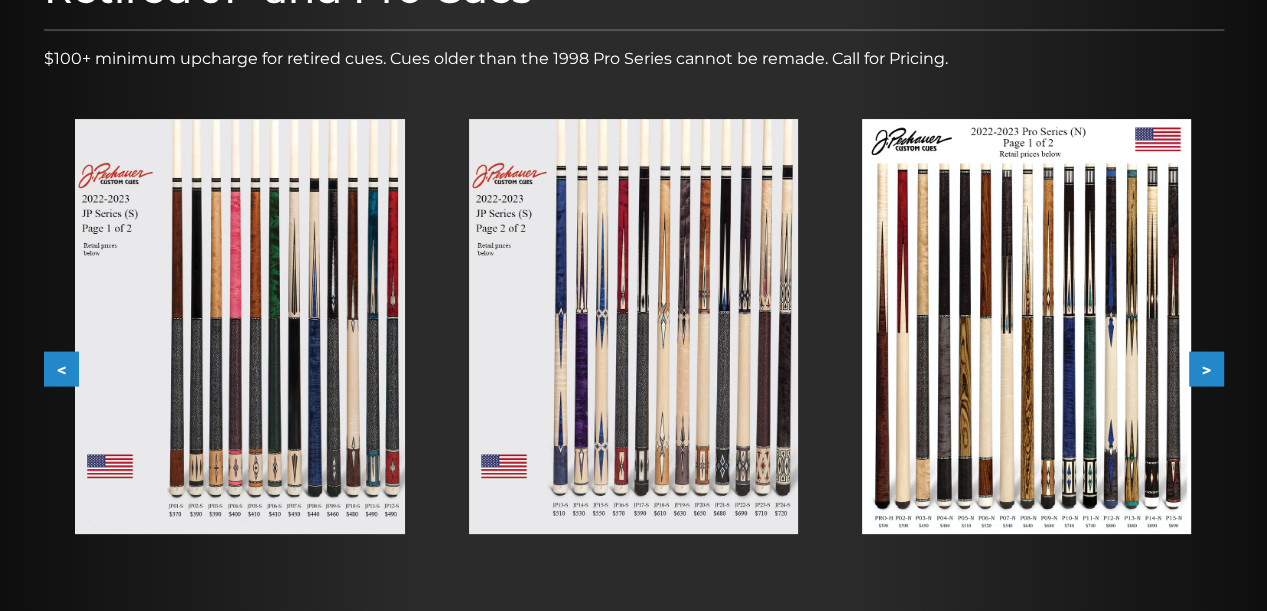 click at bounding box center (239, 326) 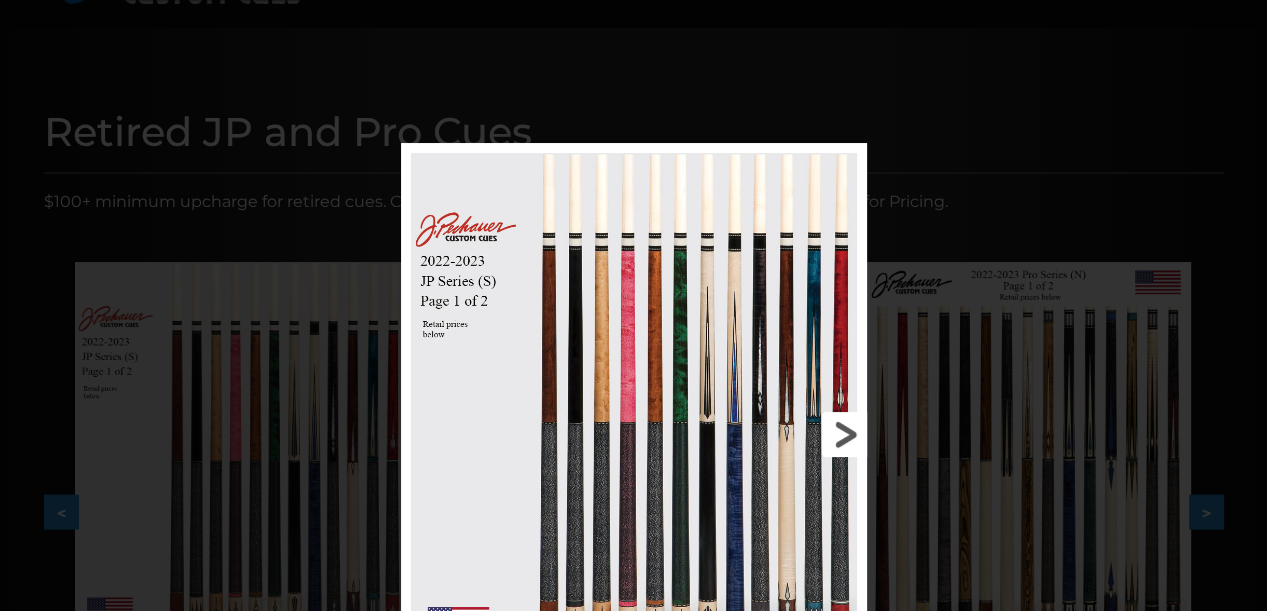 scroll, scrollTop: 200, scrollLeft: 0, axis: vertical 